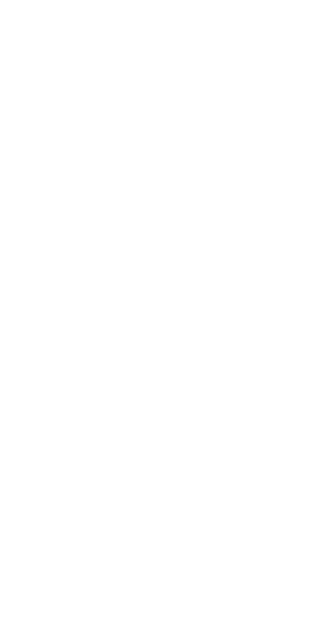 scroll, scrollTop: 0, scrollLeft: 0, axis: both 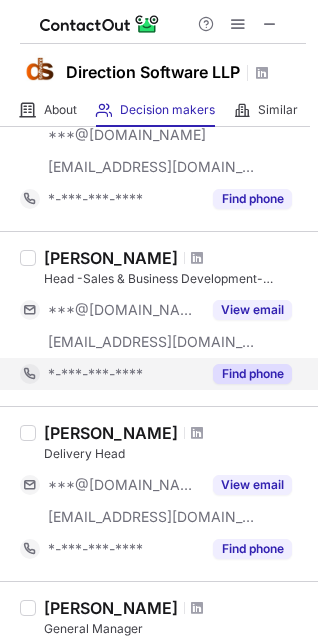 click on "Find phone" at bounding box center (252, 374) 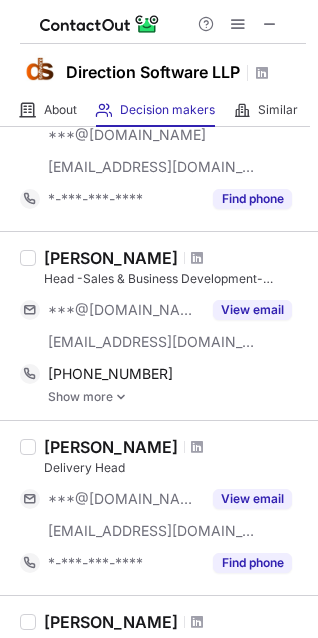 click on "Show more" at bounding box center (177, 397) 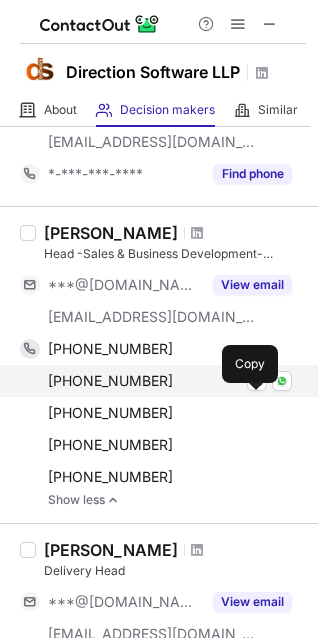 scroll, scrollTop: 216, scrollLeft: 0, axis: vertical 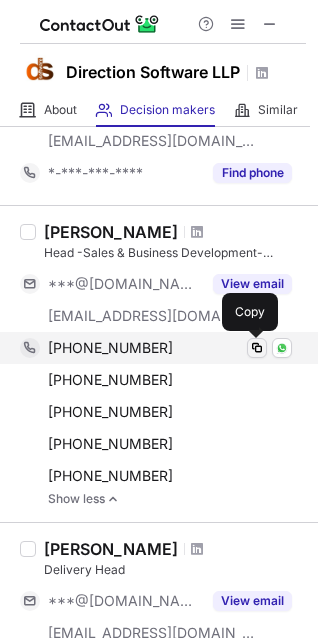 click at bounding box center (257, 348) 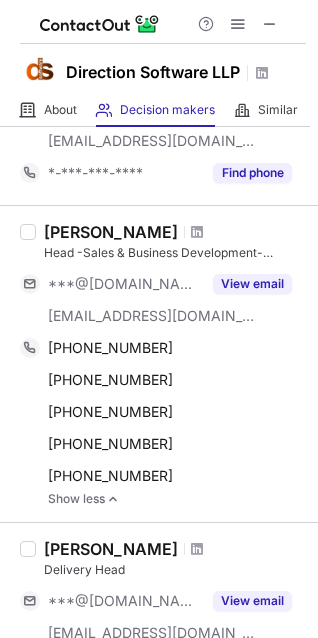 click on "Shalini Chainani" at bounding box center (111, 232) 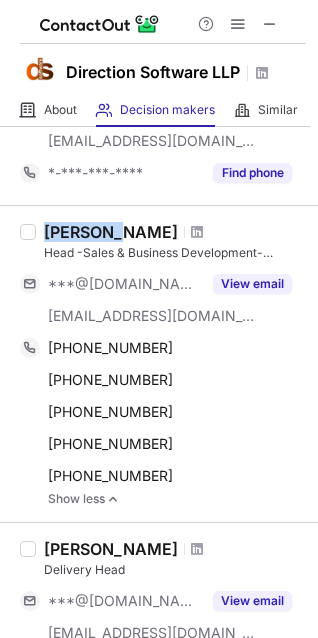 click on "Shalini Chainani" at bounding box center [111, 232] 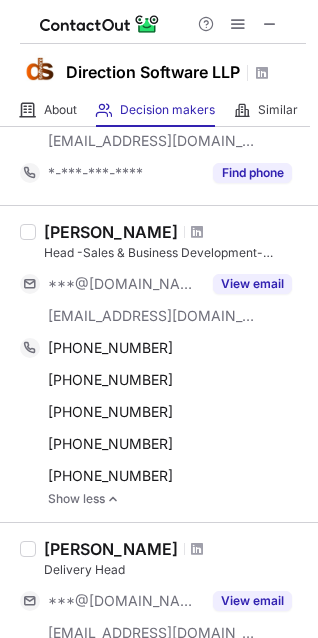 click on "Shalini Chainani" at bounding box center (111, 232) 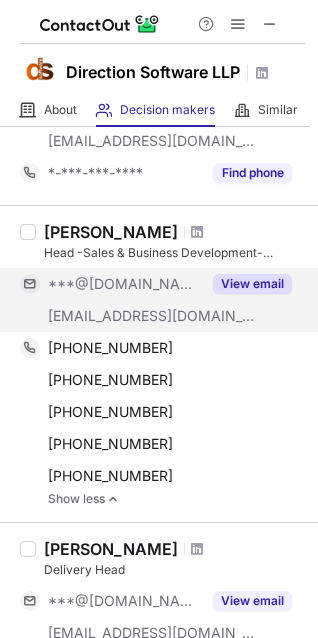 click on "View email" at bounding box center (252, 284) 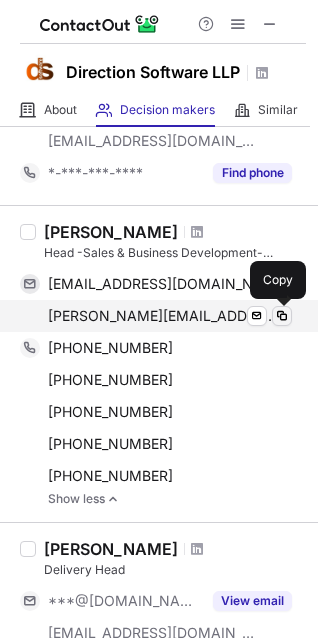 click at bounding box center (282, 316) 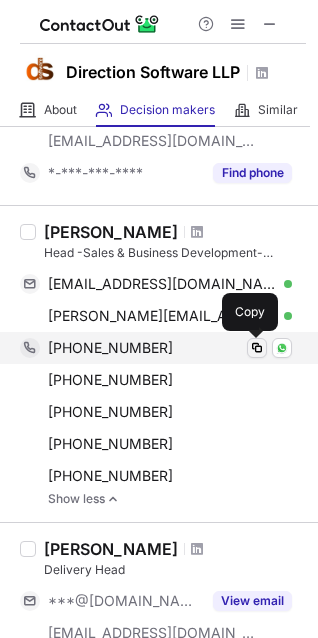 click at bounding box center (257, 348) 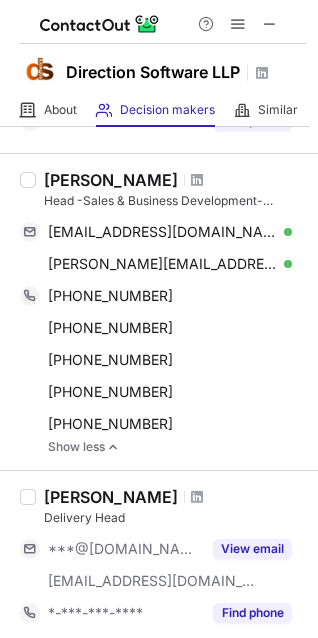 scroll, scrollTop: 0, scrollLeft: 0, axis: both 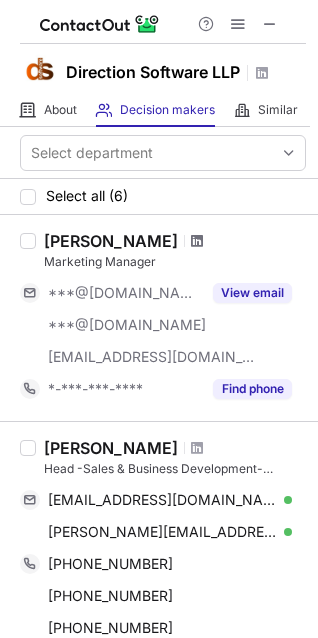 click at bounding box center (197, 241) 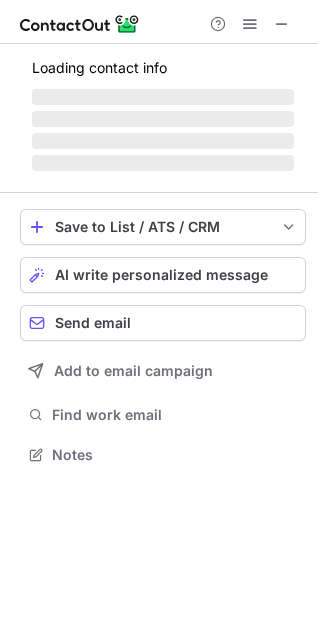 scroll, scrollTop: 10, scrollLeft: 9, axis: both 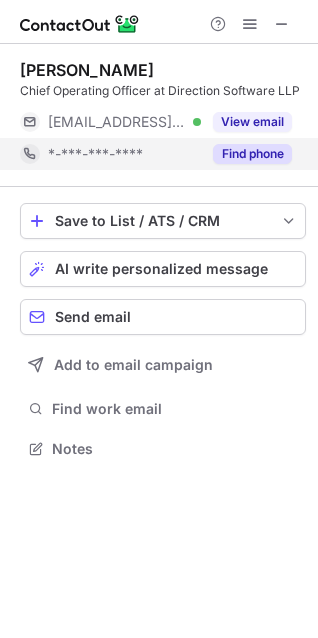 click on "Find phone" at bounding box center [252, 154] 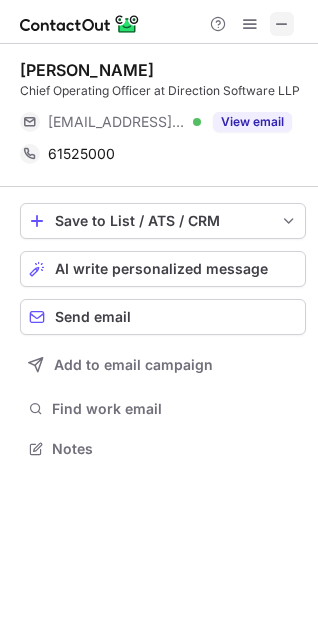 click at bounding box center [282, 24] 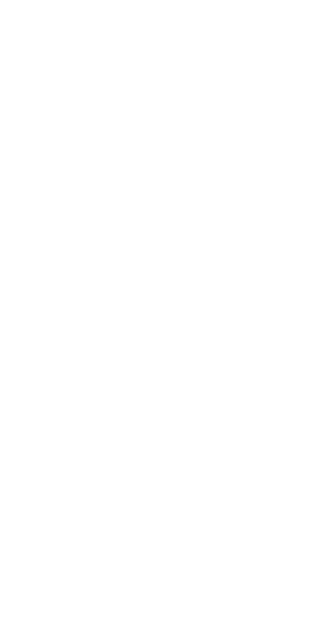 scroll, scrollTop: 0, scrollLeft: 0, axis: both 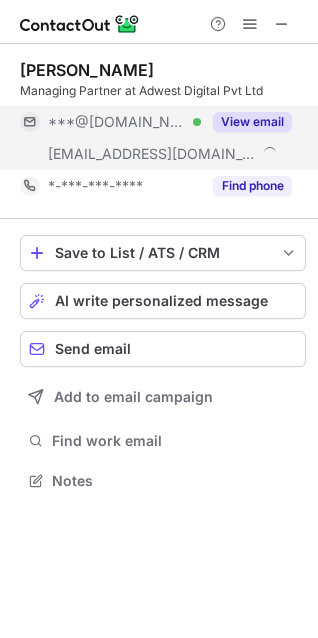 click on "View email" at bounding box center (252, 122) 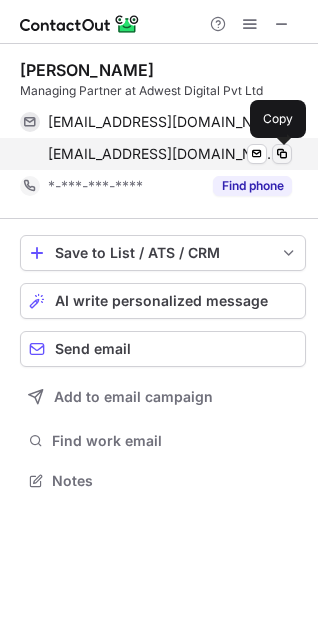 click at bounding box center [282, 154] 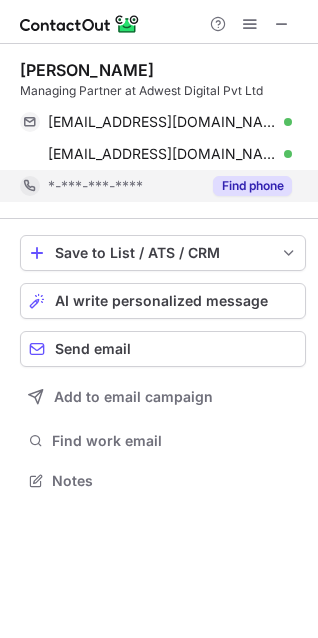 click on "Find phone" at bounding box center [252, 186] 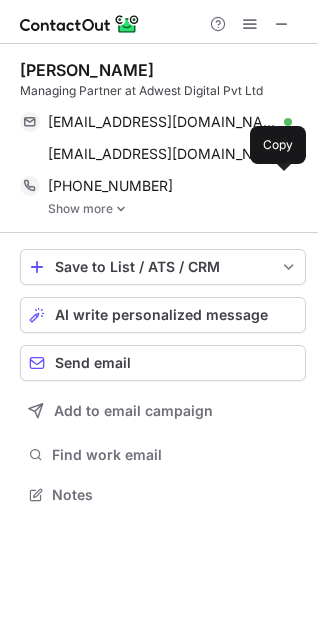 scroll, scrollTop: 10, scrollLeft: 9, axis: both 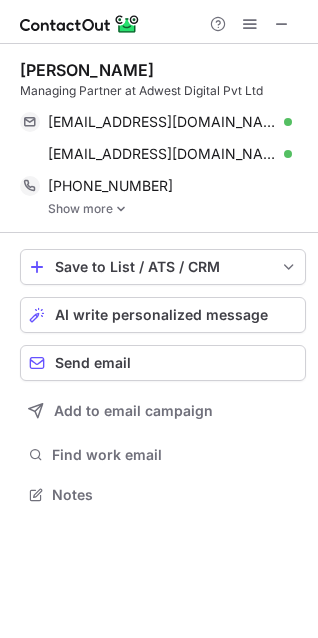 click at bounding box center [121, 209] 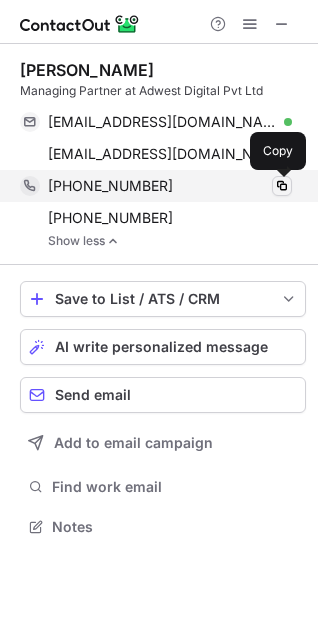 click at bounding box center [282, 186] 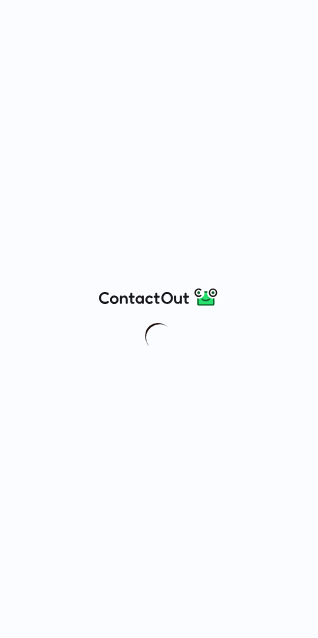 scroll, scrollTop: 0, scrollLeft: 0, axis: both 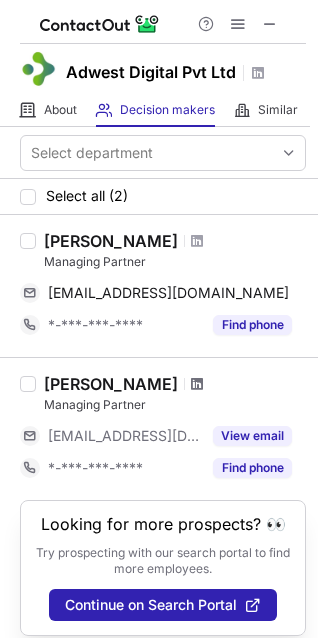 click at bounding box center [197, 384] 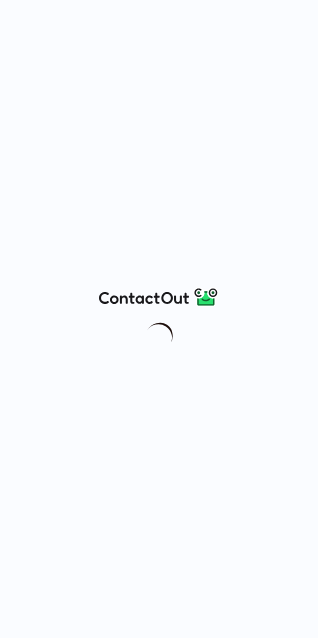 scroll, scrollTop: 0, scrollLeft: 0, axis: both 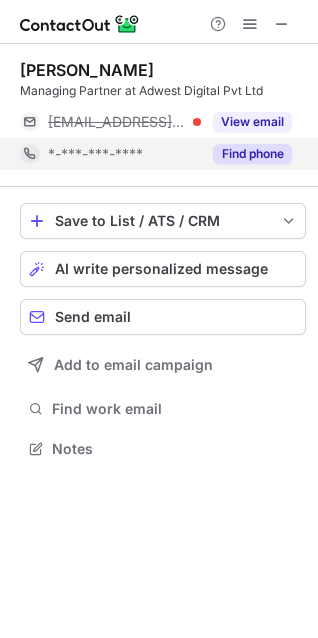 click on "Find phone" at bounding box center [252, 154] 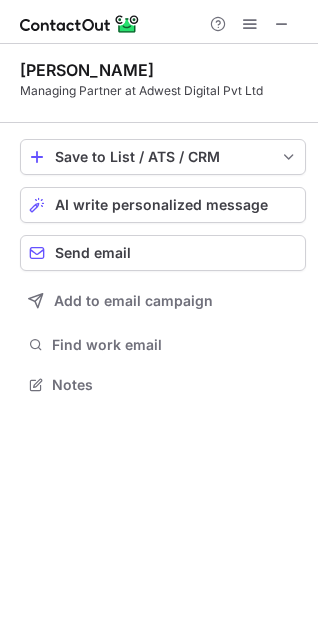 scroll, scrollTop: 370, scrollLeft: 318, axis: both 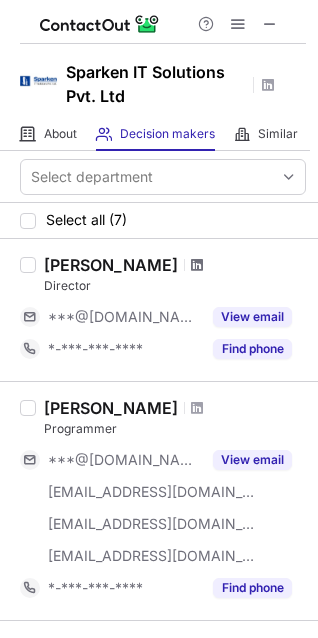 click at bounding box center [197, 265] 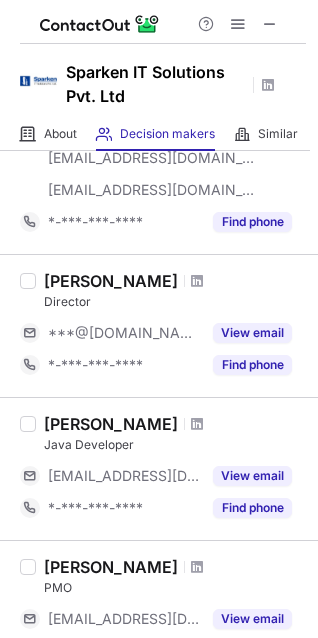 scroll, scrollTop: 365, scrollLeft: 0, axis: vertical 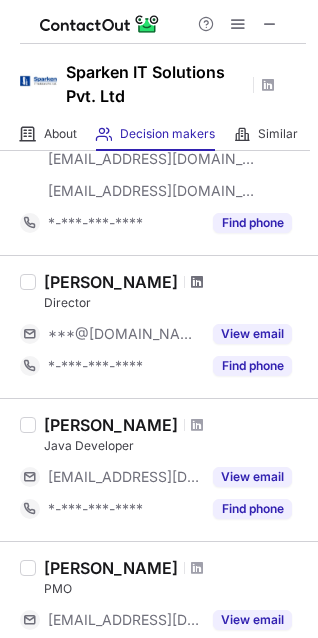 click at bounding box center (197, 282) 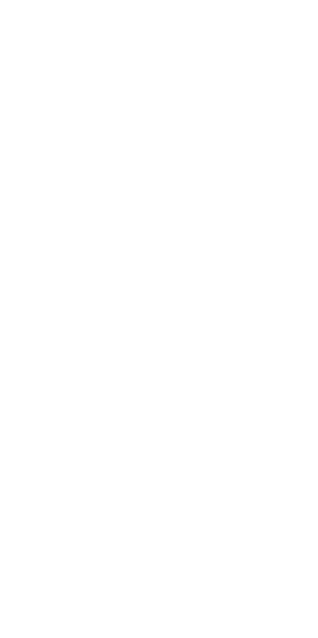 scroll, scrollTop: 0, scrollLeft: 0, axis: both 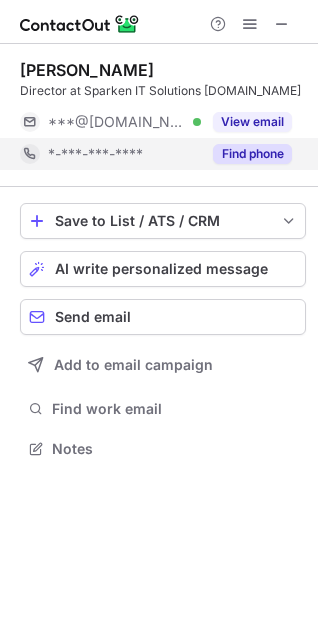 click on "Find phone" at bounding box center [252, 154] 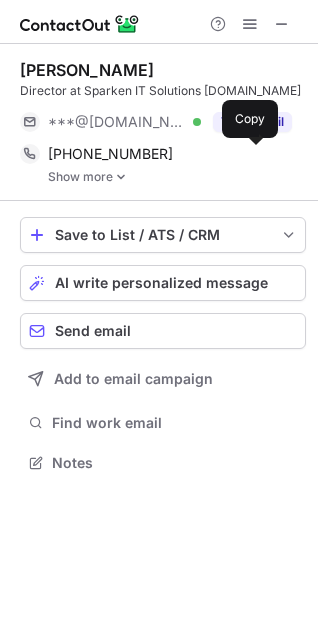 scroll, scrollTop: 10, scrollLeft: 9, axis: both 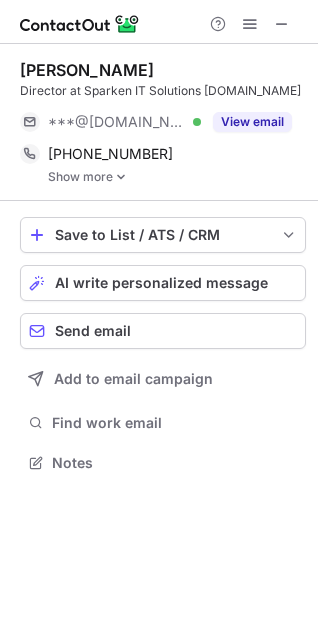 click on "[PERSON_NAME] Director  at Sparken IT Solutions [DOMAIN_NAME] ***@[DOMAIN_NAME] Verified View email [PHONE_NUMBER] Copy WhatsApp Show more" at bounding box center (163, 122) 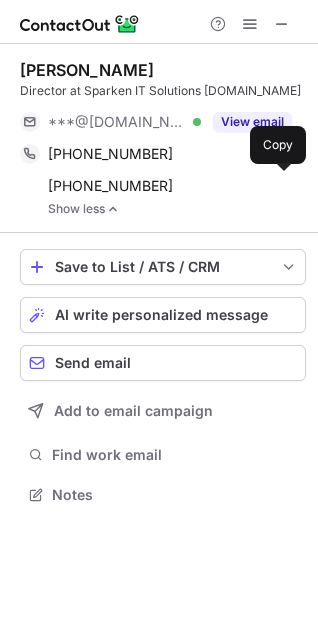 scroll, scrollTop: 10, scrollLeft: 9, axis: both 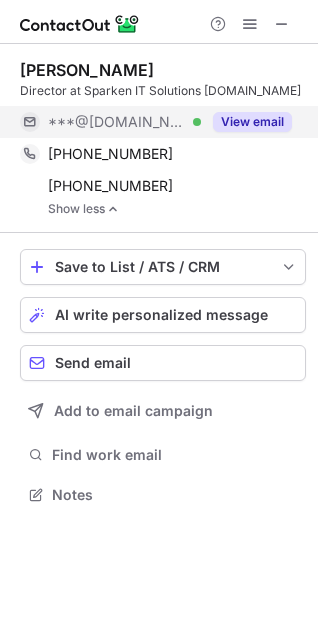click on "View email" at bounding box center [252, 122] 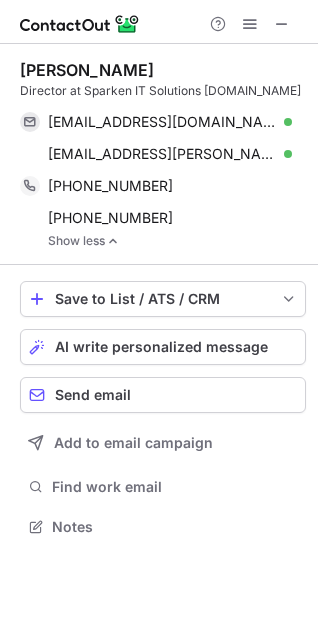 scroll, scrollTop: 10, scrollLeft: 9, axis: both 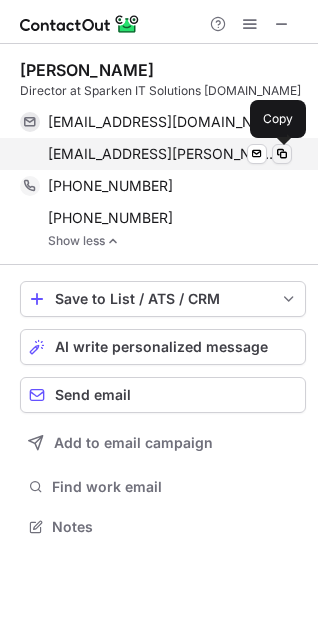 click at bounding box center [282, 154] 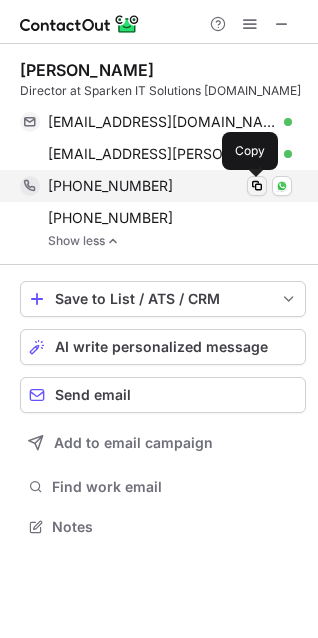 click at bounding box center [257, 186] 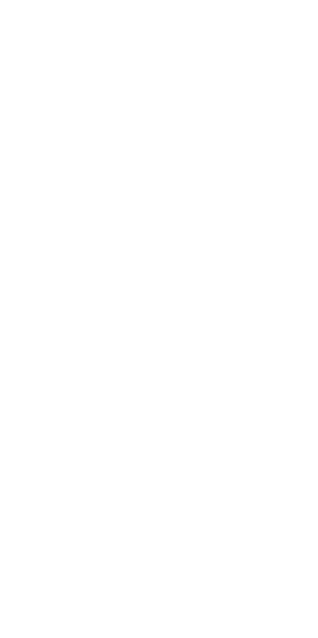 scroll, scrollTop: 0, scrollLeft: 0, axis: both 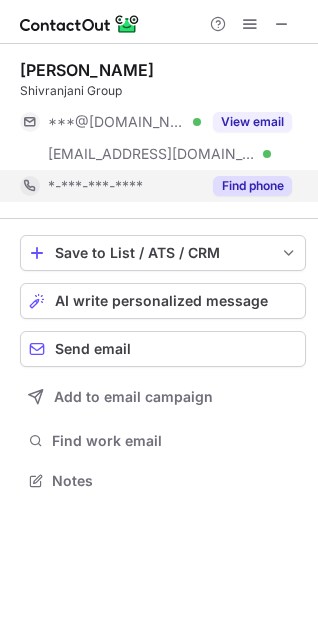 click on "Find phone" at bounding box center [252, 186] 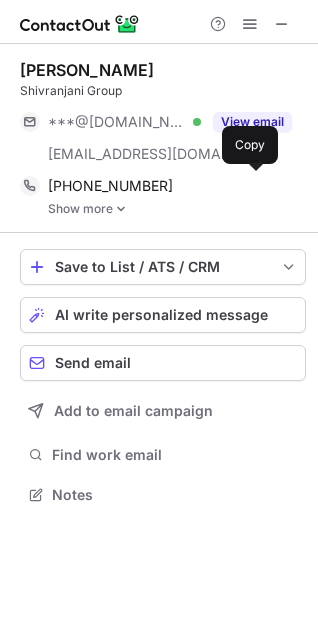 scroll, scrollTop: 10, scrollLeft: 9, axis: both 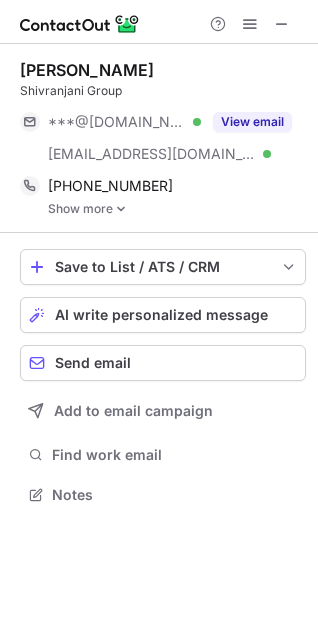 click on "Show more" at bounding box center (177, 209) 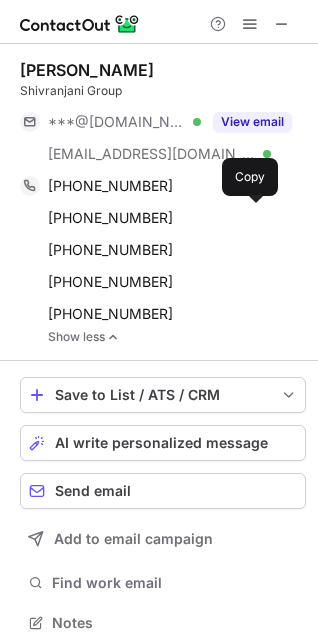 scroll, scrollTop: 10, scrollLeft: 10, axis: both 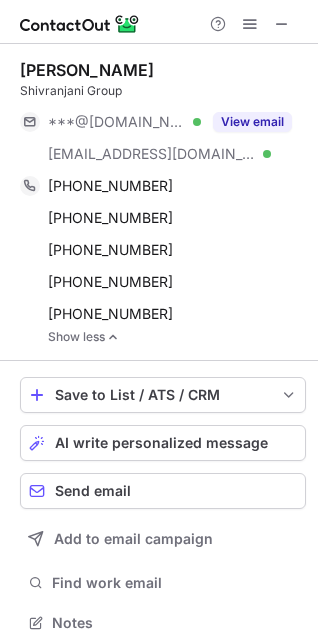 click on "[PERSON_NAME]" at bounding box center (87, 70) 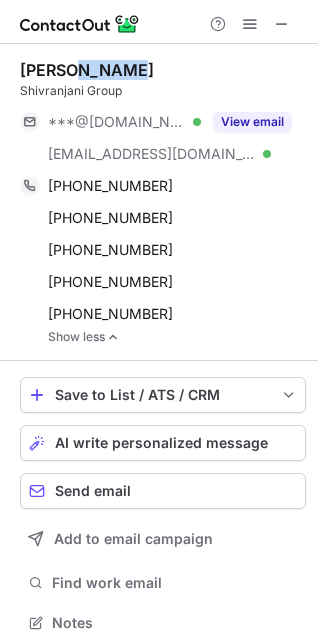 click on "Nitin Vaidya" at bounding box center (87, 70) 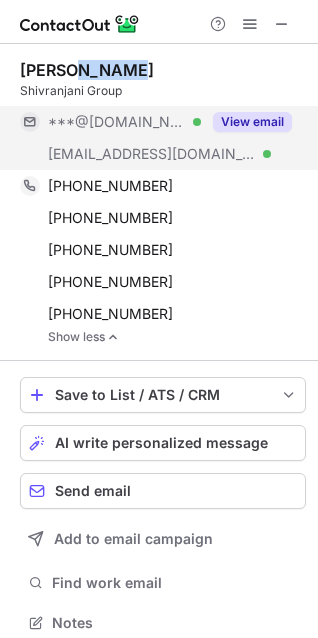 click on "View email" at bounding box center (252, 122) 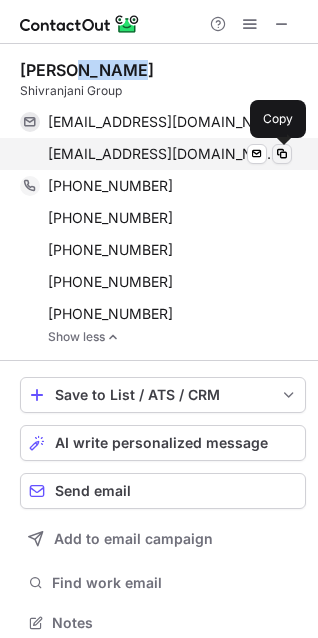 click at bounding box center [282, 154] 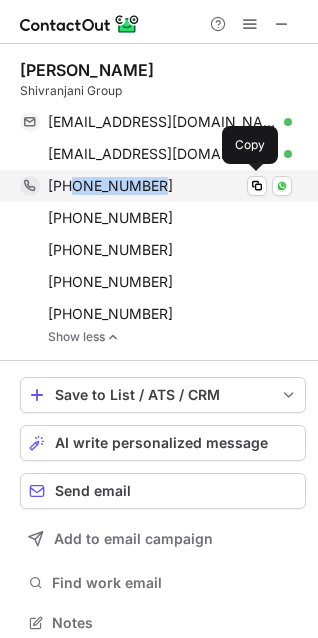 drag, startPoint x: 167, startPoint y: 185, endPoint x: 71, endPoint y: 185, distance: 96 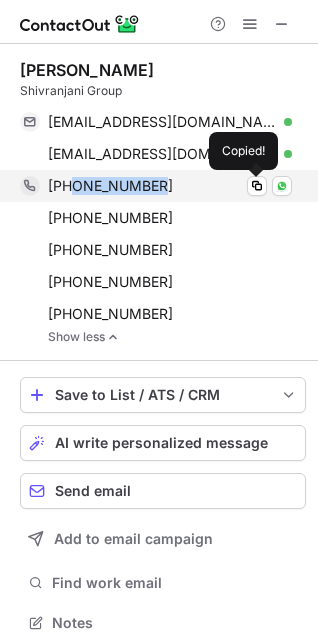 copy on "9370012447" 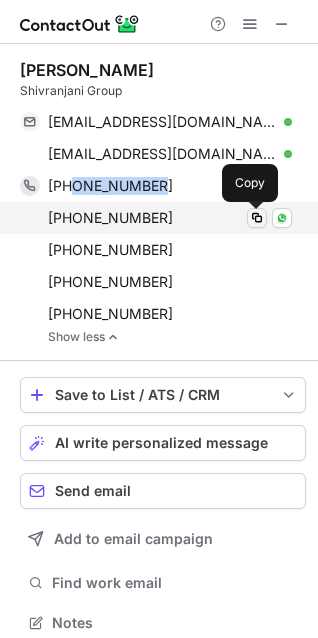 click at bounding box center (257, 218) 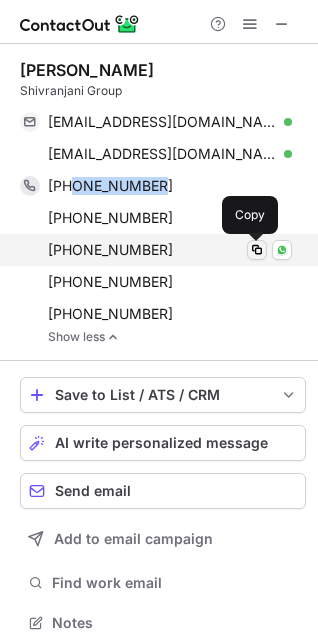 click at bounding box center [257, 250] 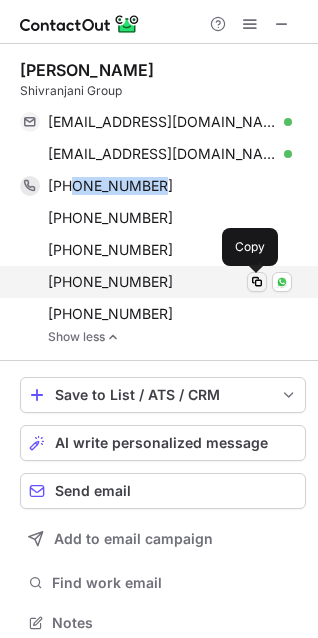 click at bounding box center (257, 282) 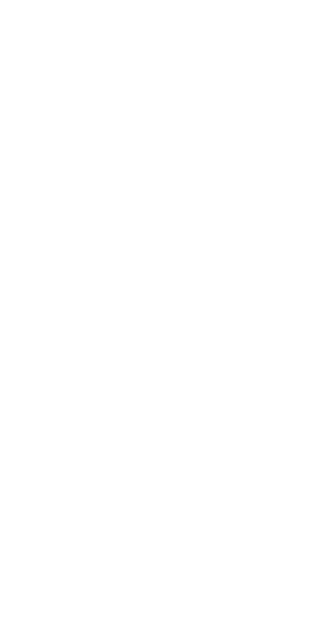 scroll, scrollTop: 0, scrollLeft: 0, axis: both 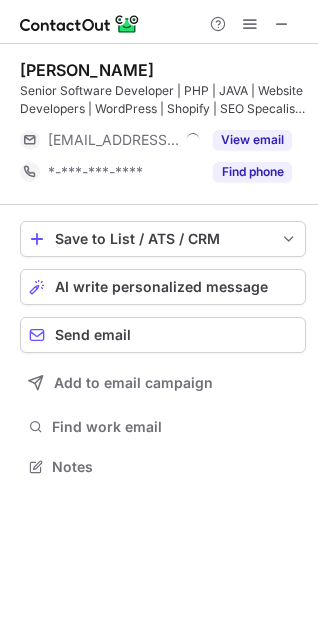 click on "Find phone" at bounding box center [252, 172] 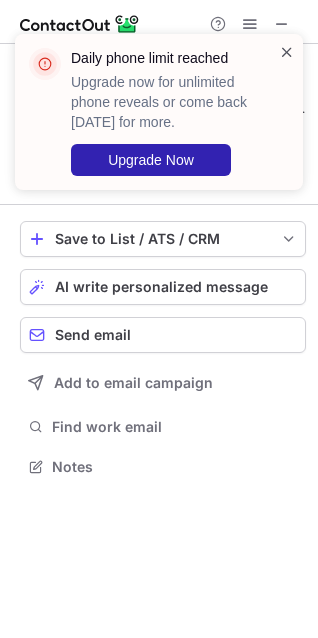 click at bounding box center (287, 52) 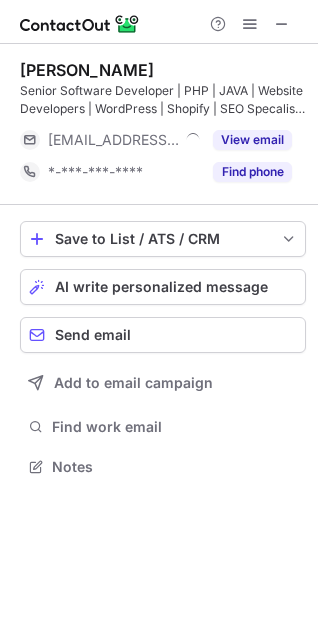 scroll, scrollTop: 440, scrollLeft: 318, axis: both 